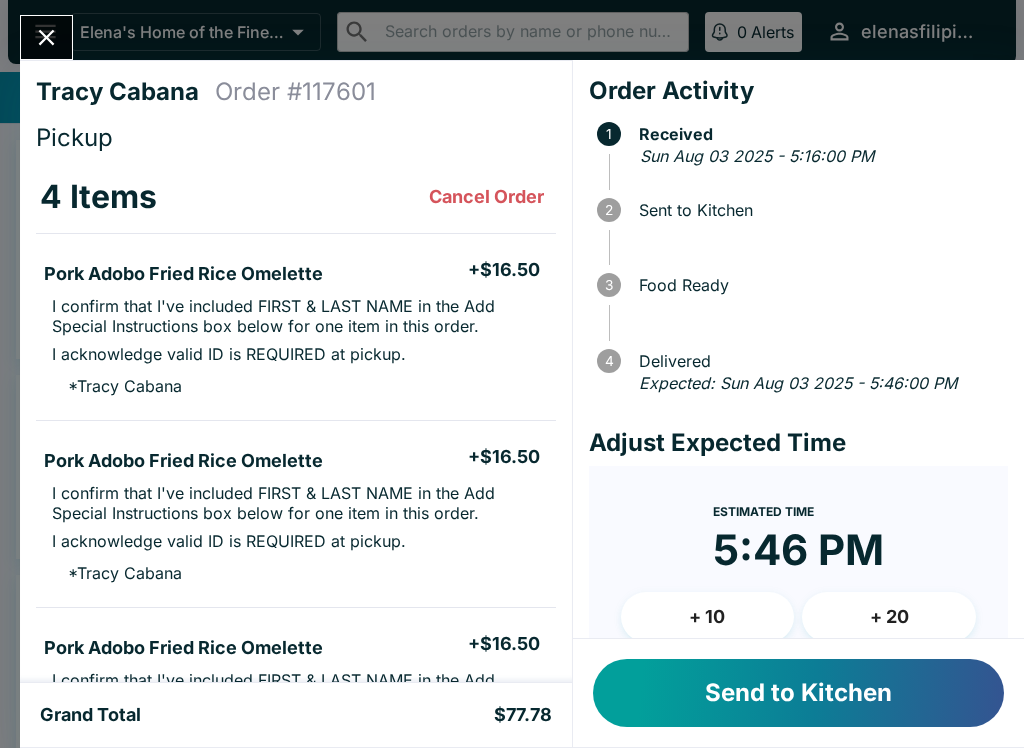 scroll, scrollTop: 0, scrollLeft: 0, axis: both 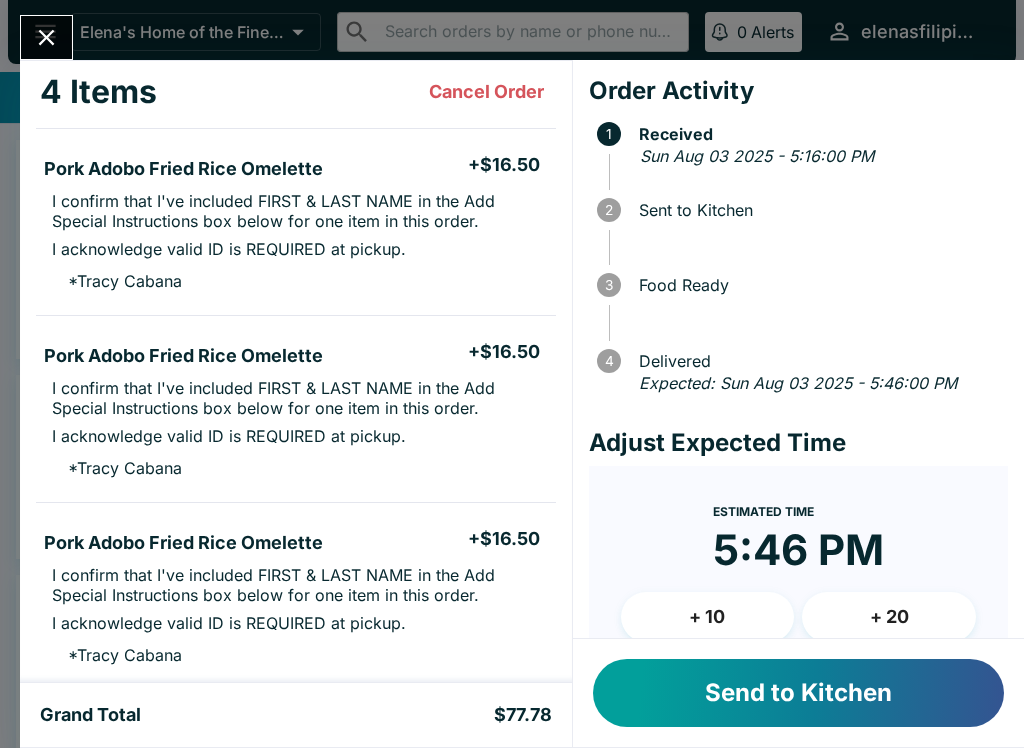 click on "Send to Kitchen" at bounding box center [798, 693] 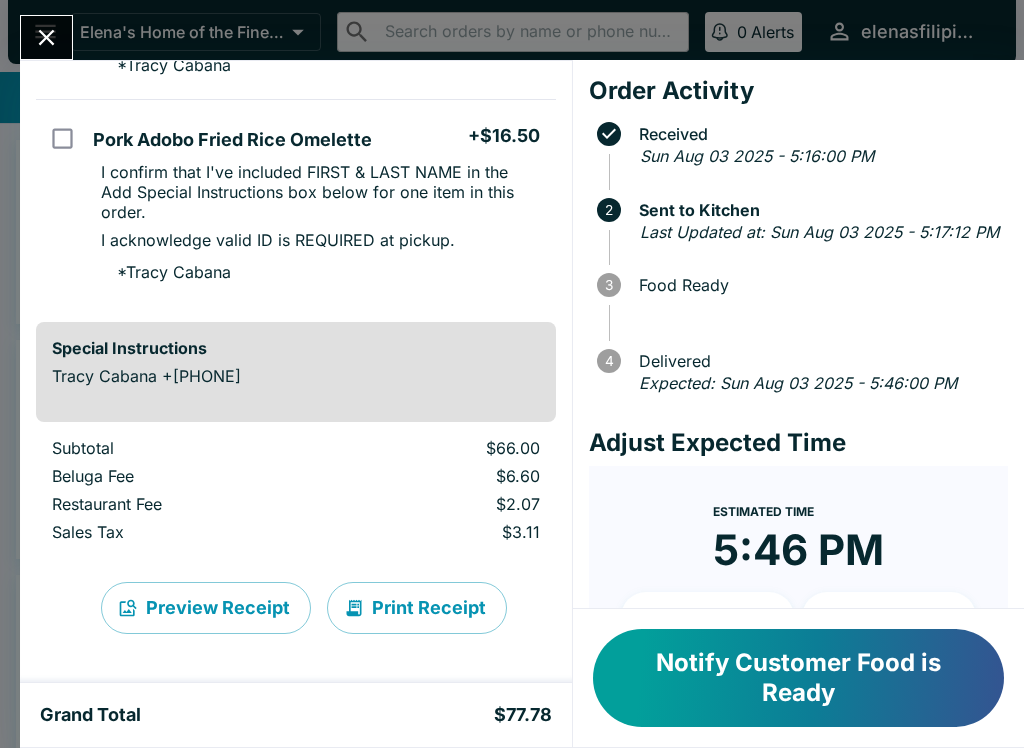 scroll, scrollTop: 755, scrollLeft: 0, axis: vertical 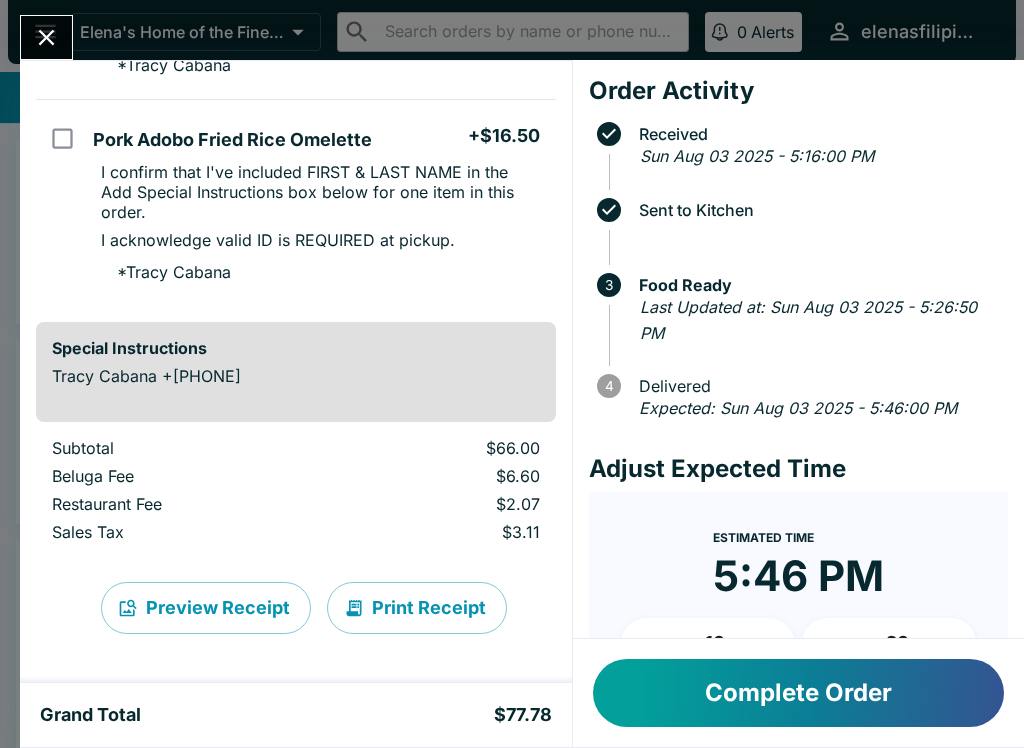 click on "Complete Order" at bounding box center [798, 693] 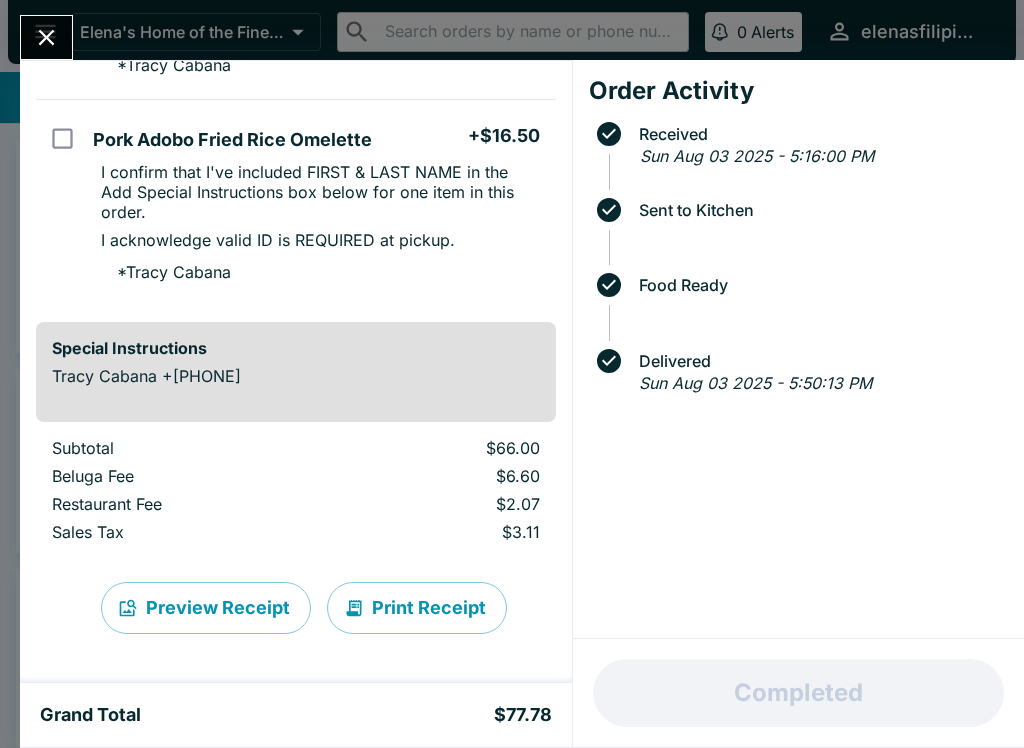click 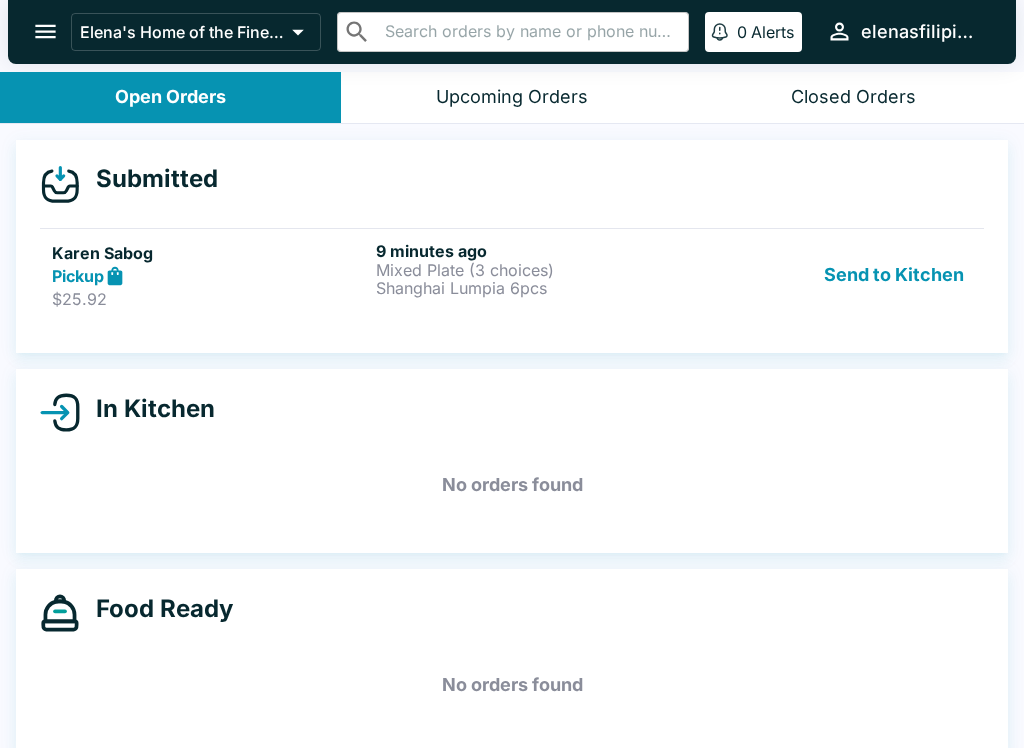 click on "Karen Sabog Pickup $25.92 9 minutes ago Mixed Plate (3 choices) Shanghai Lumpia 6pcs Send to Kitchen" at bounding box center [512, 275] 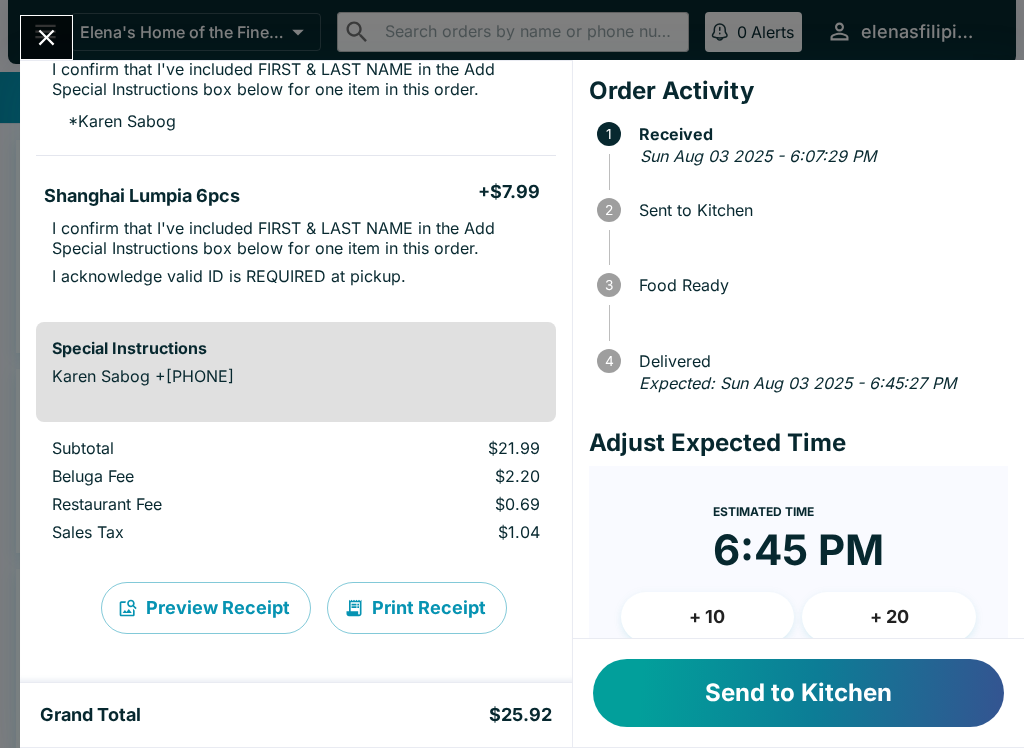 scroll, scrollTop: 349, scrollLeft: 0, axis: vertical 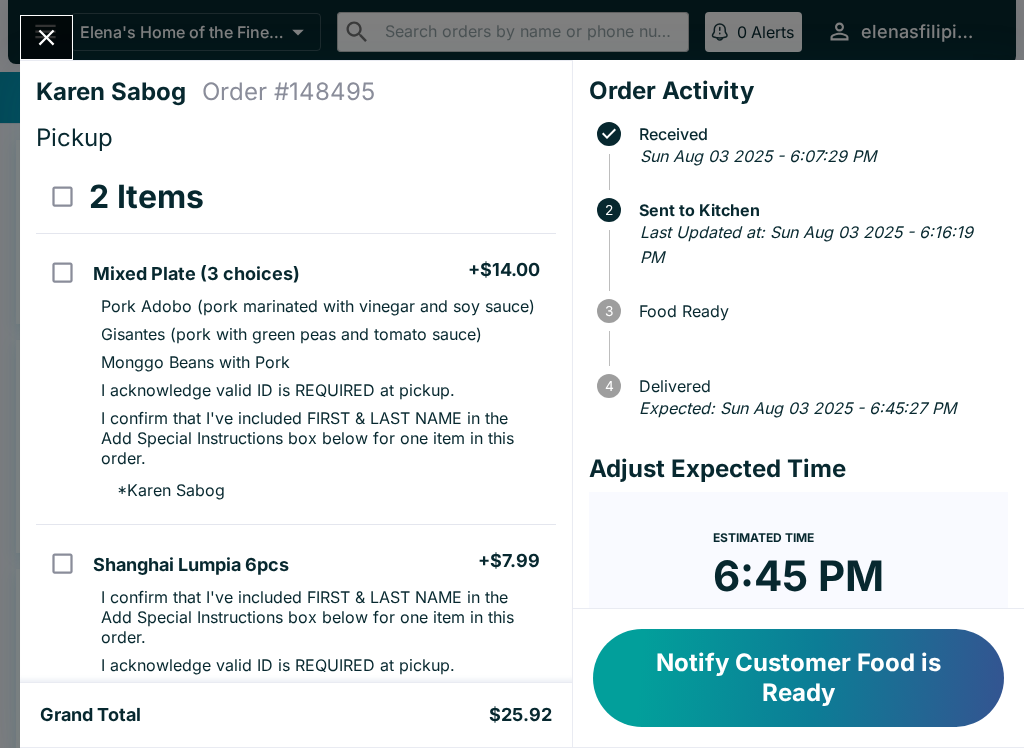 click on "Notify Customer Food is Ready" at bounding box center (798, 678) 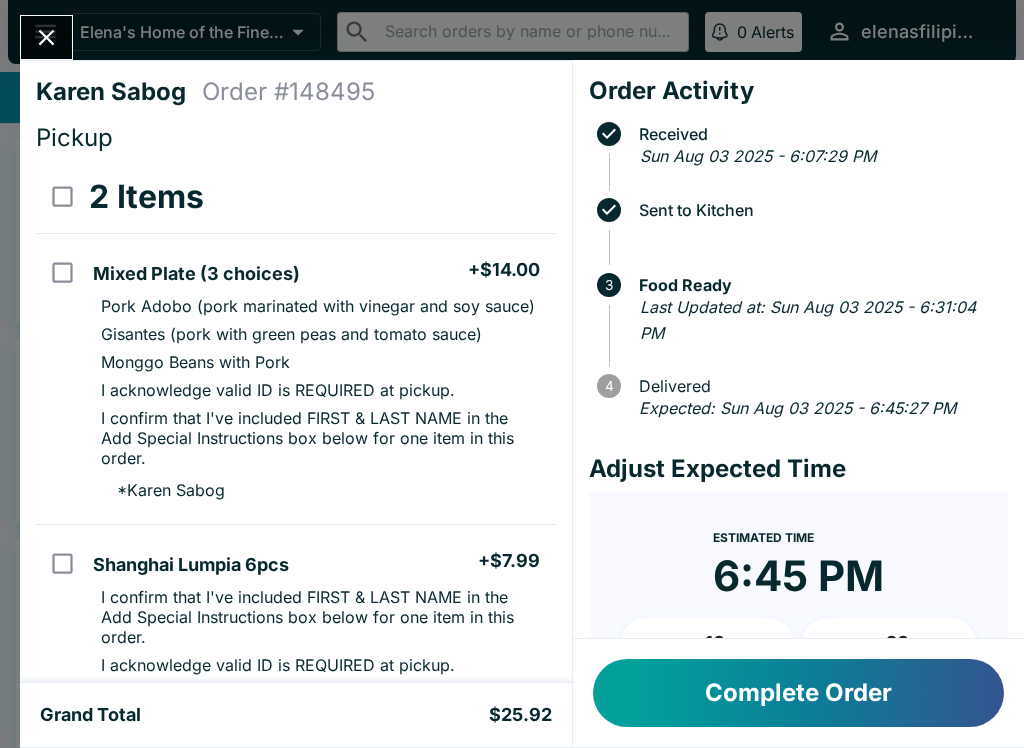 click 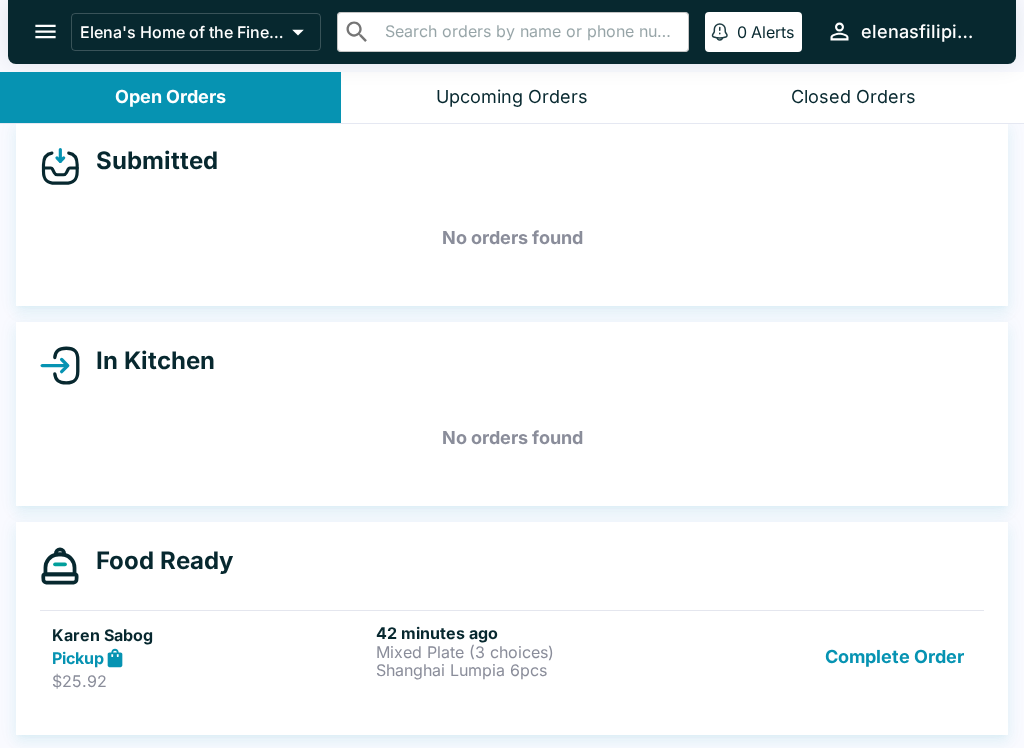 scroll, scrollTop: 18, scrollLeft: 0, axis: vertical 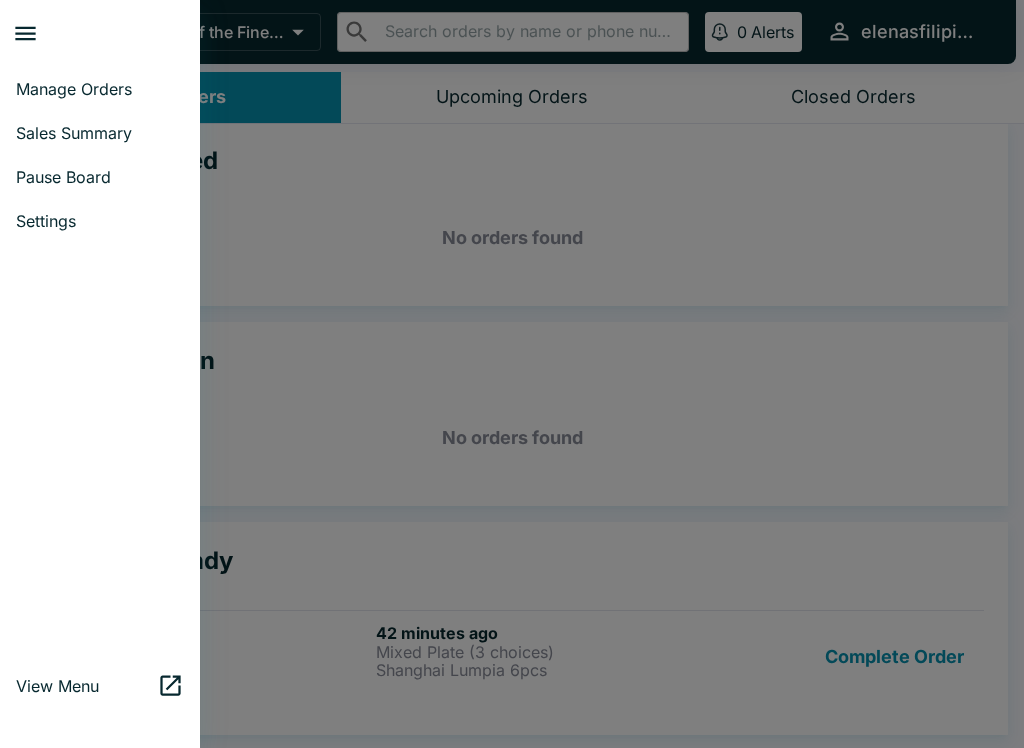 click on "Pause Board" at bounding box center [100, 177] 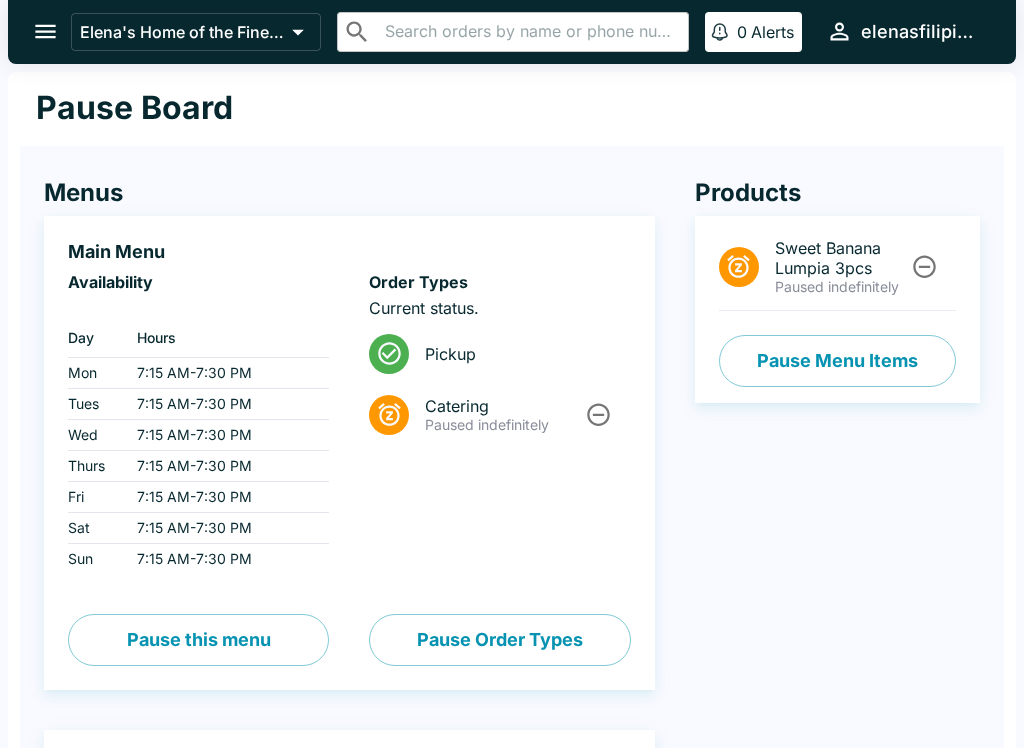 click on "Pause Menu Items" at bounding box center (837, 361) 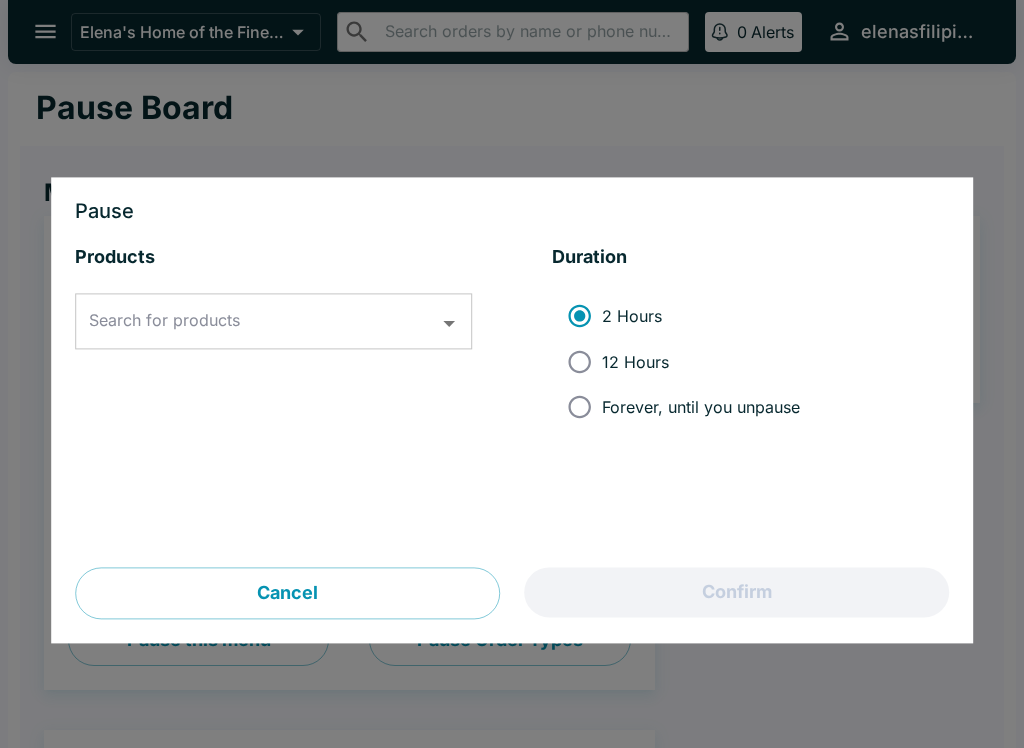 click on "Search for products" at bounding box center (258, 322) 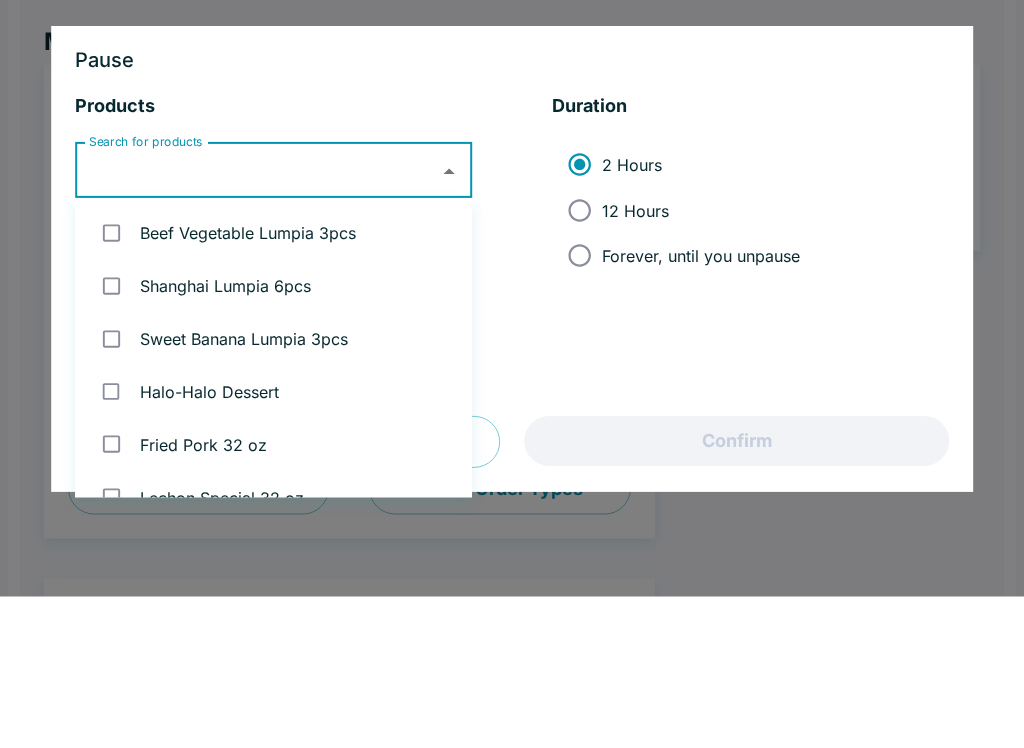 type on "s" 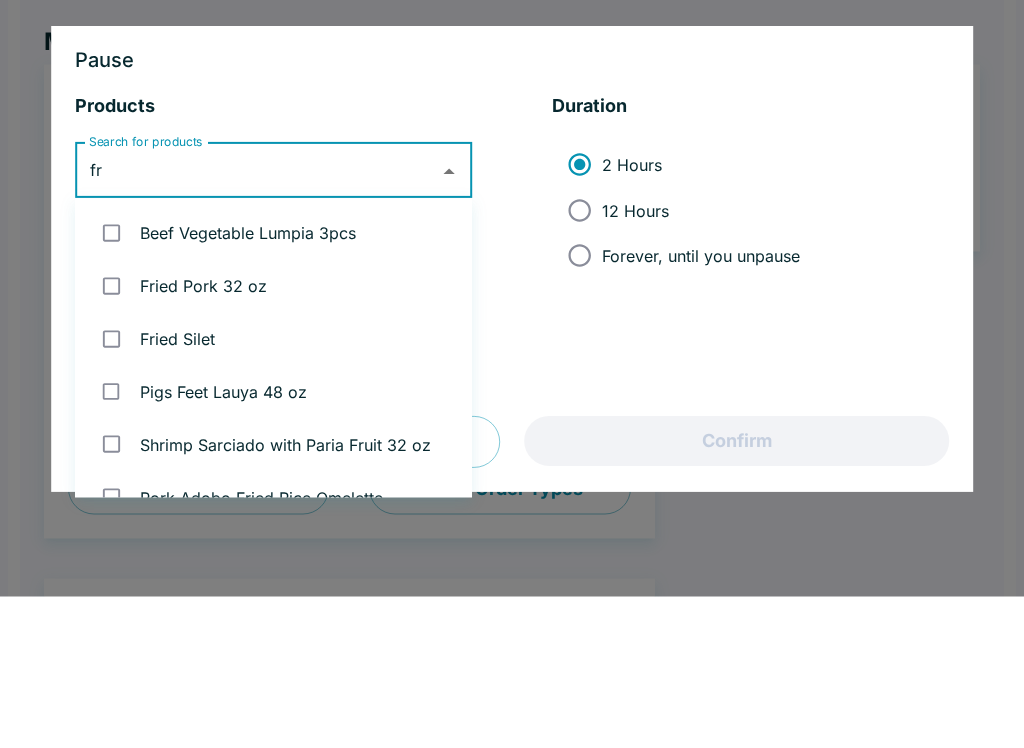 type on "fri" 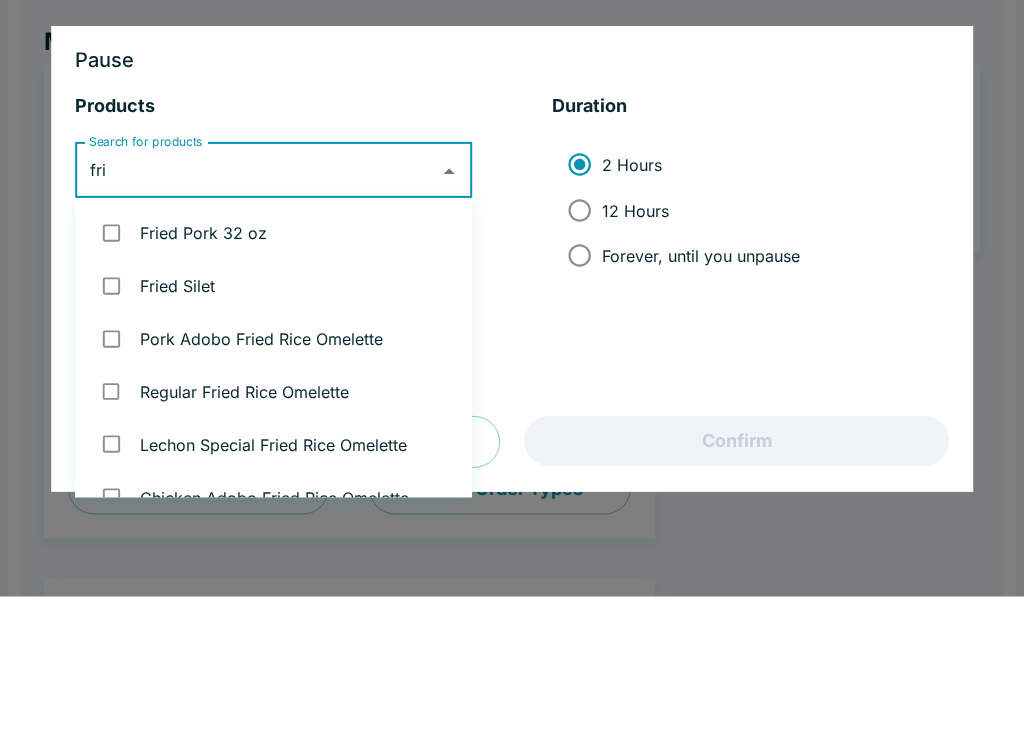 click on "Fried Silet" at bounding box center [273, 437] 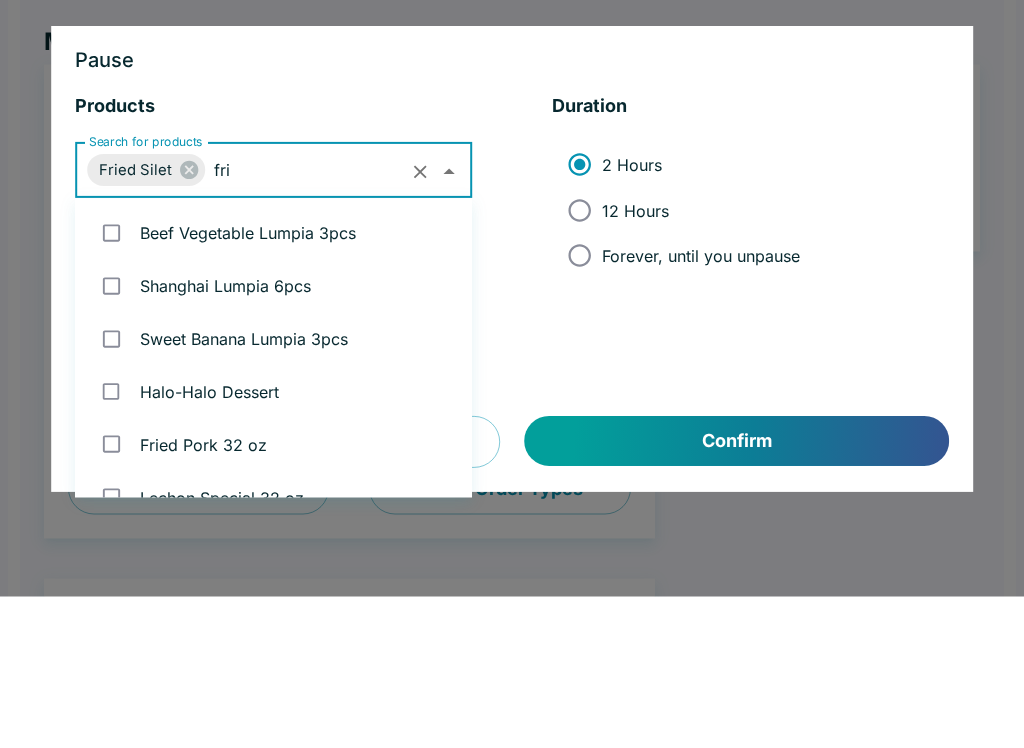 type 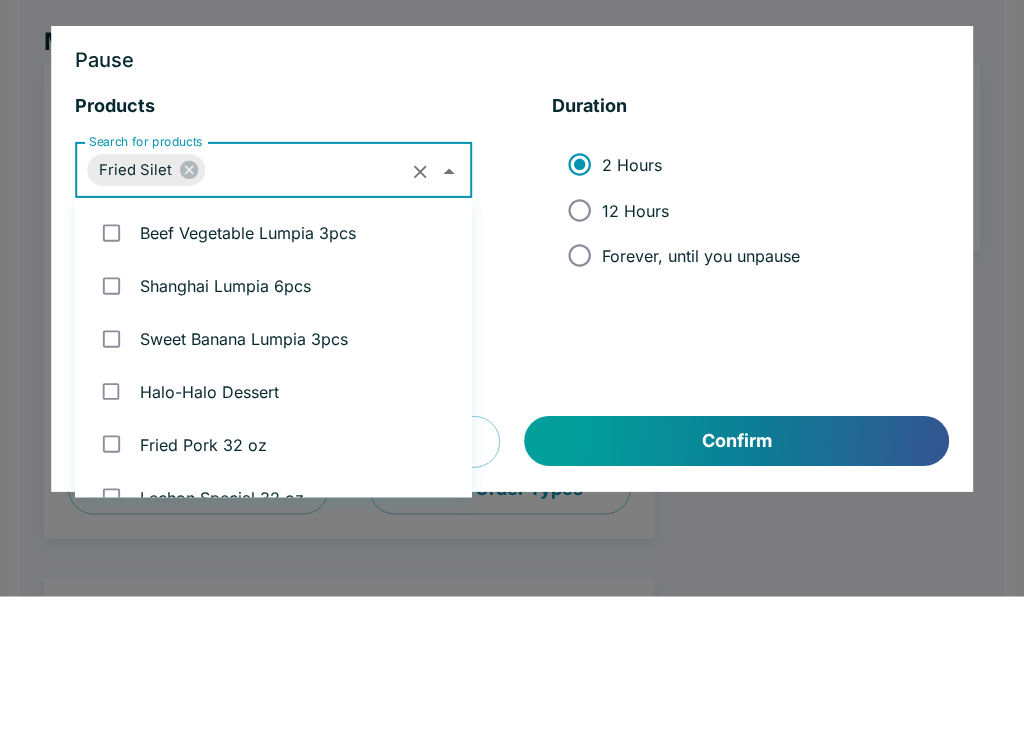 scroll, scrollTop: 79, scrollLeft: 0, axis: vertical 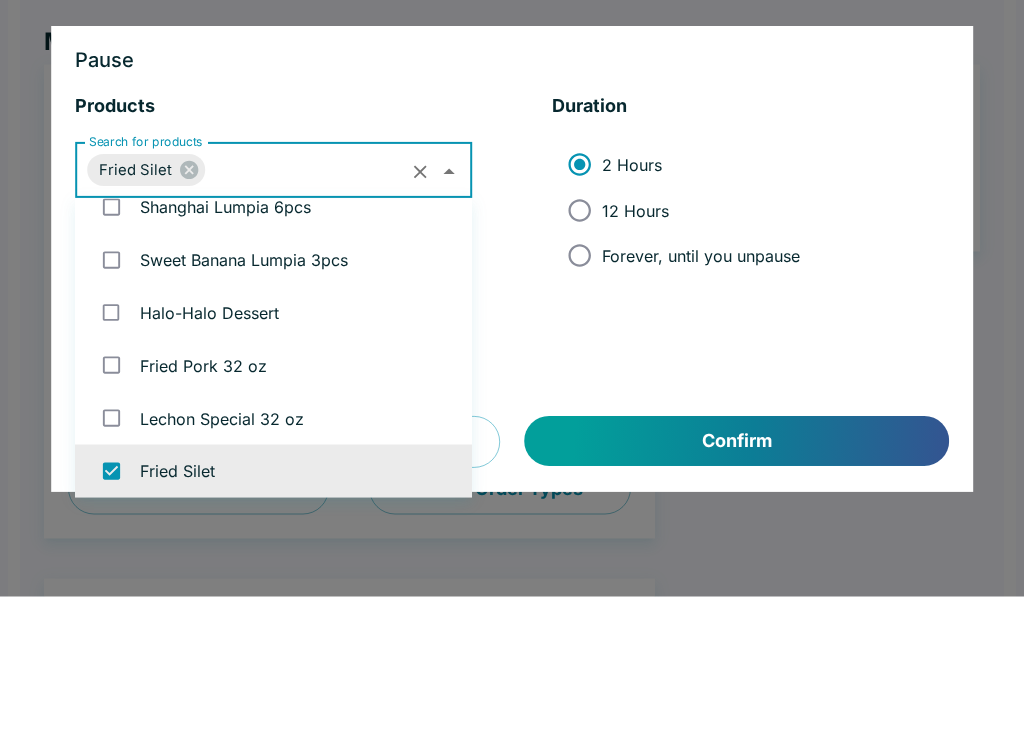 click on "Forever, until you unpause" at bounding box center [579, 407] 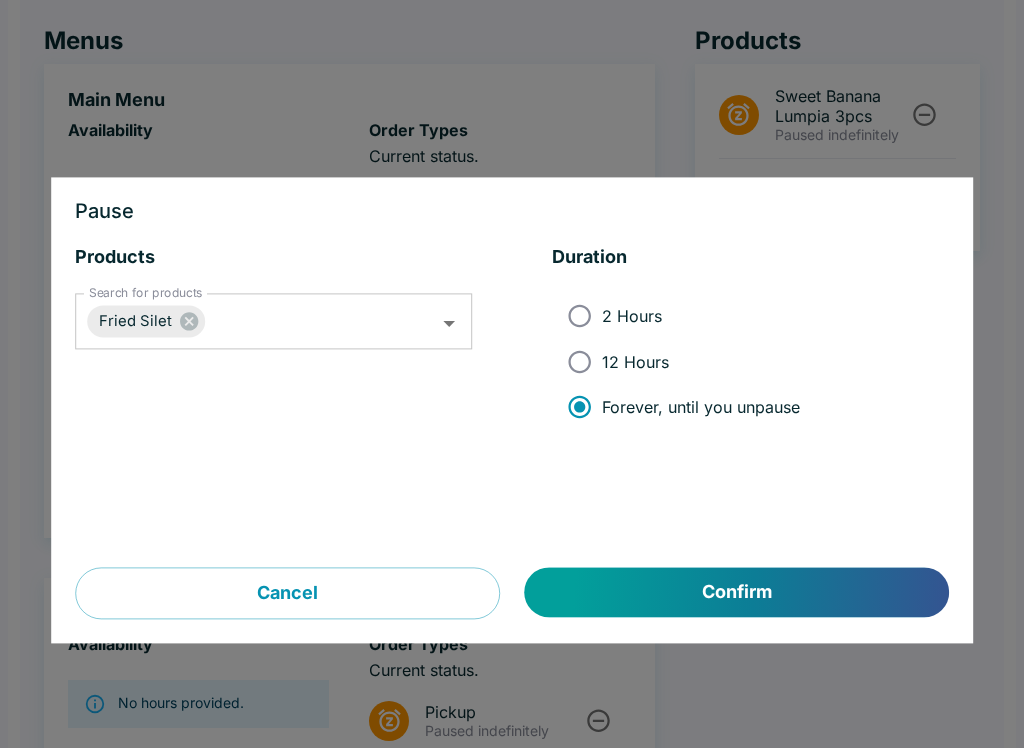 click on "Confirm" at bounding box center [737, 593] 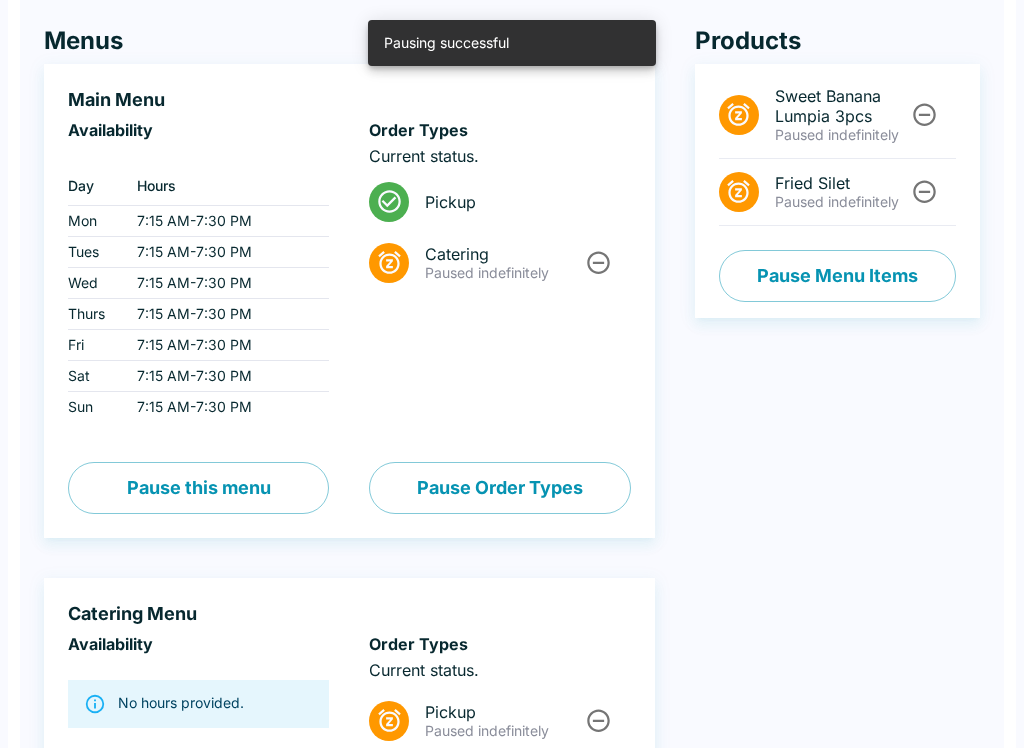 scroll, scrollTop: 0, scrollLeft: 0, axis: both 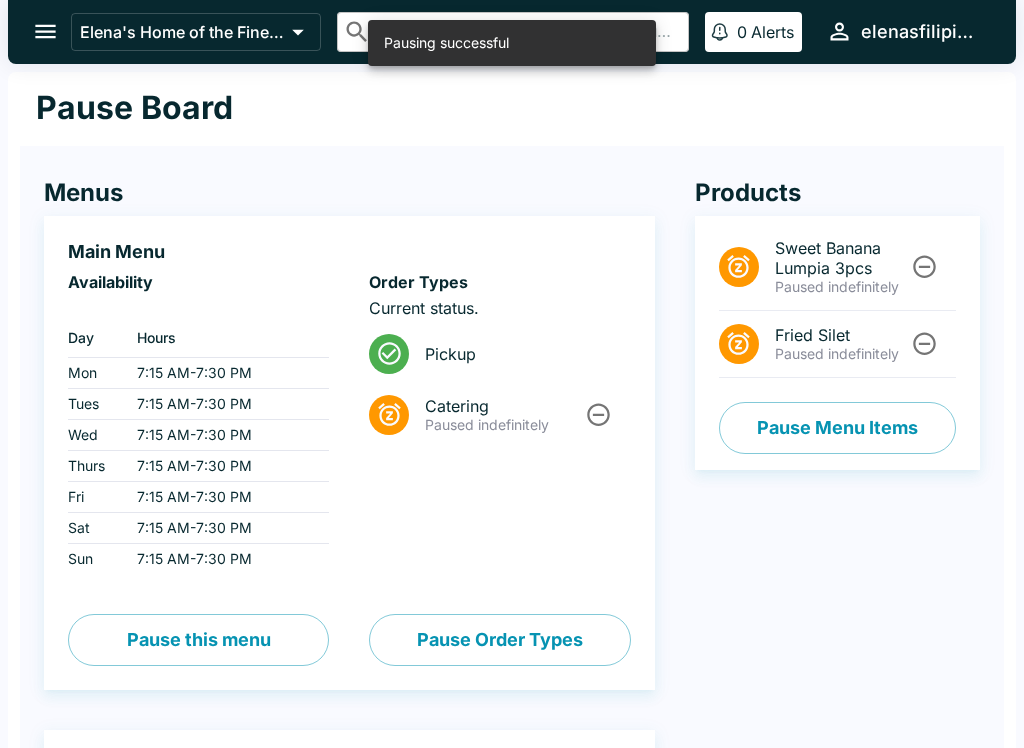 click 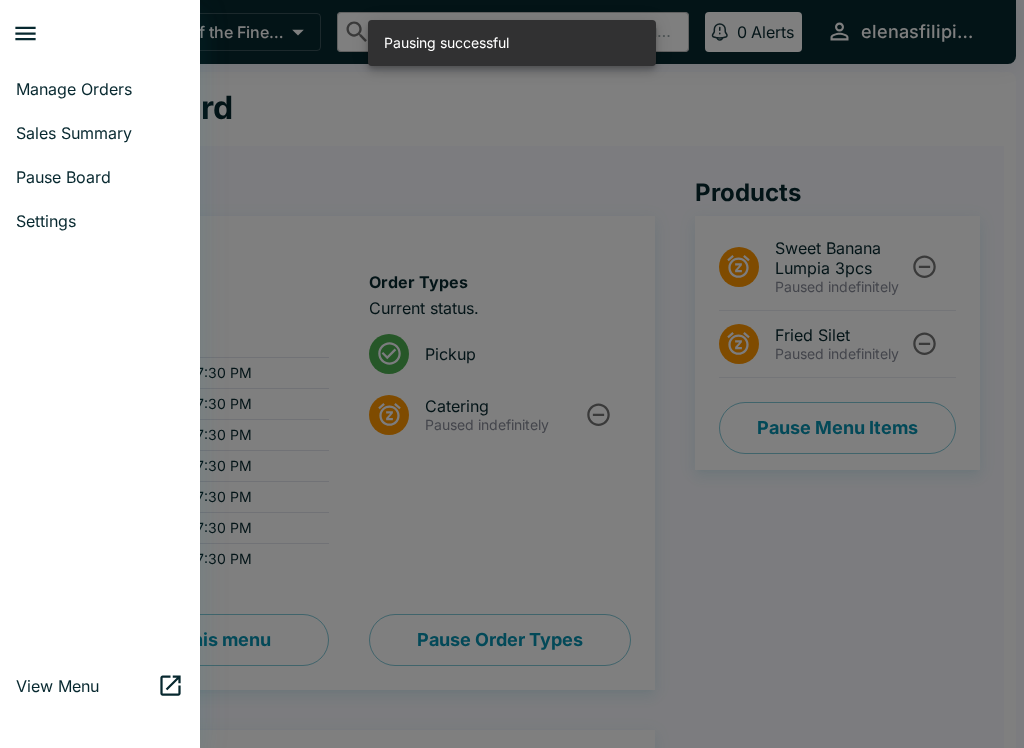 click on "Manage Orders" at bounding box center (100, 89) 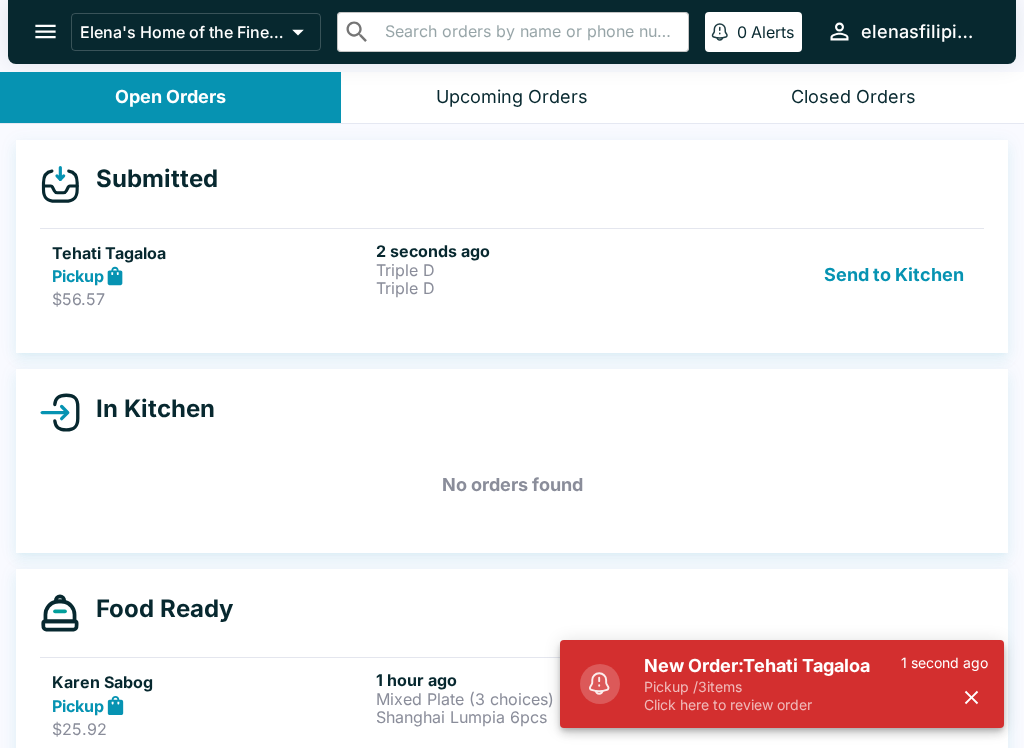 click on "Tehati Tagaloa" at bounding box center [210, 253] 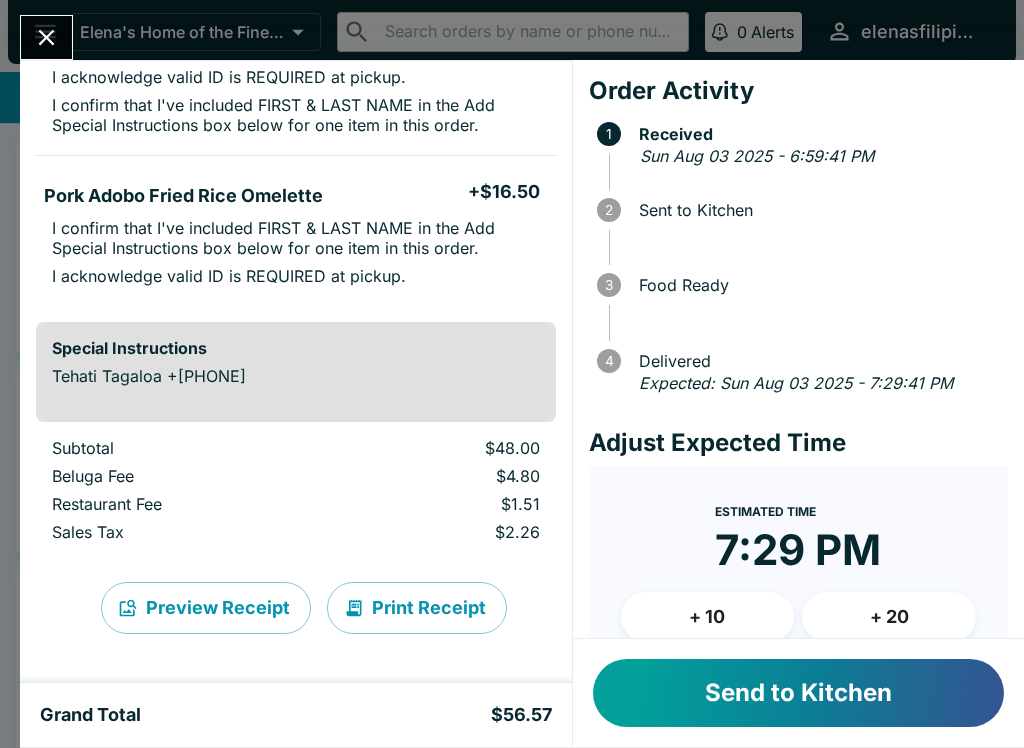 scroll, scrollTop: 380, scrollLeft: 0, axis: vertical 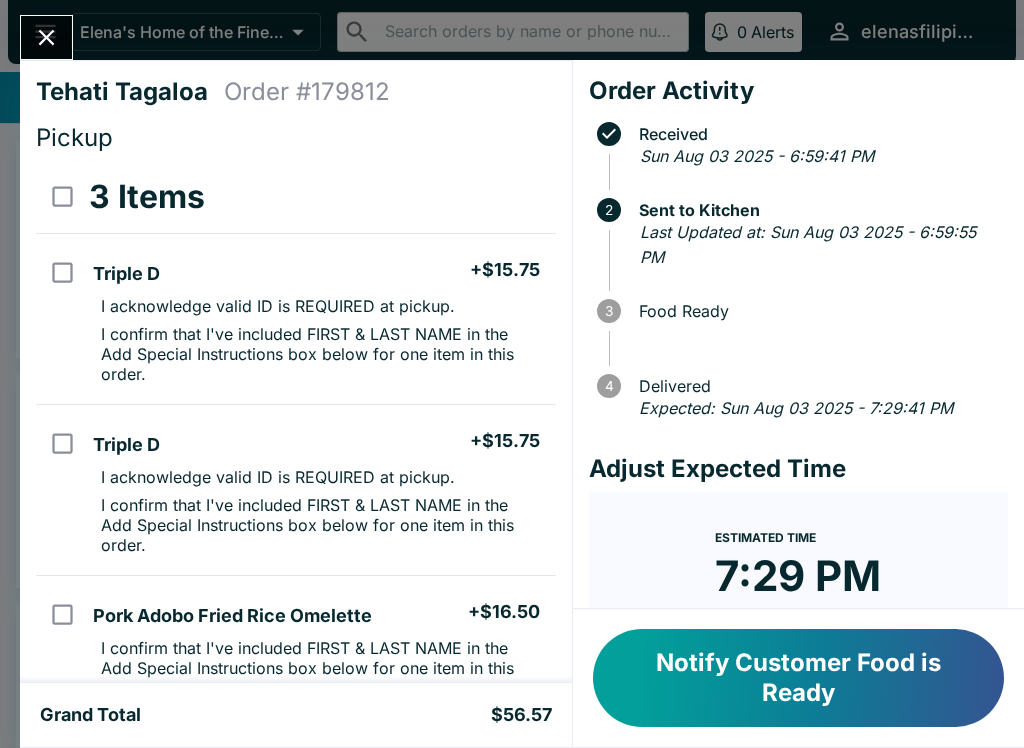click 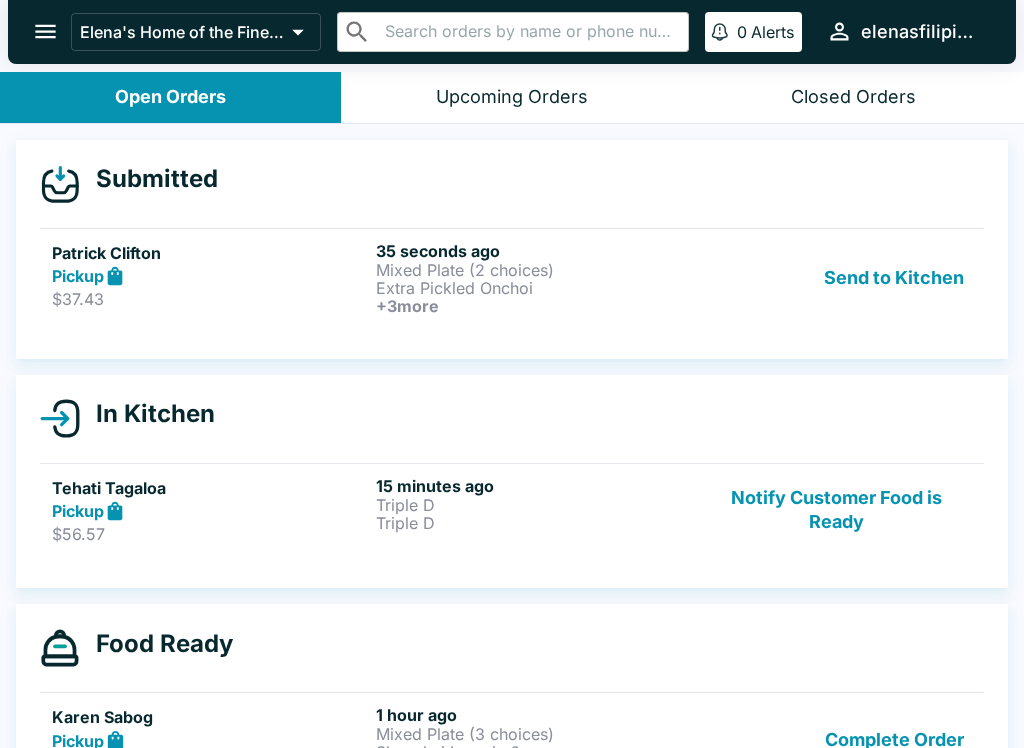 click on "Mixed Plate (2 choices)" at bounding box center (534, 270) 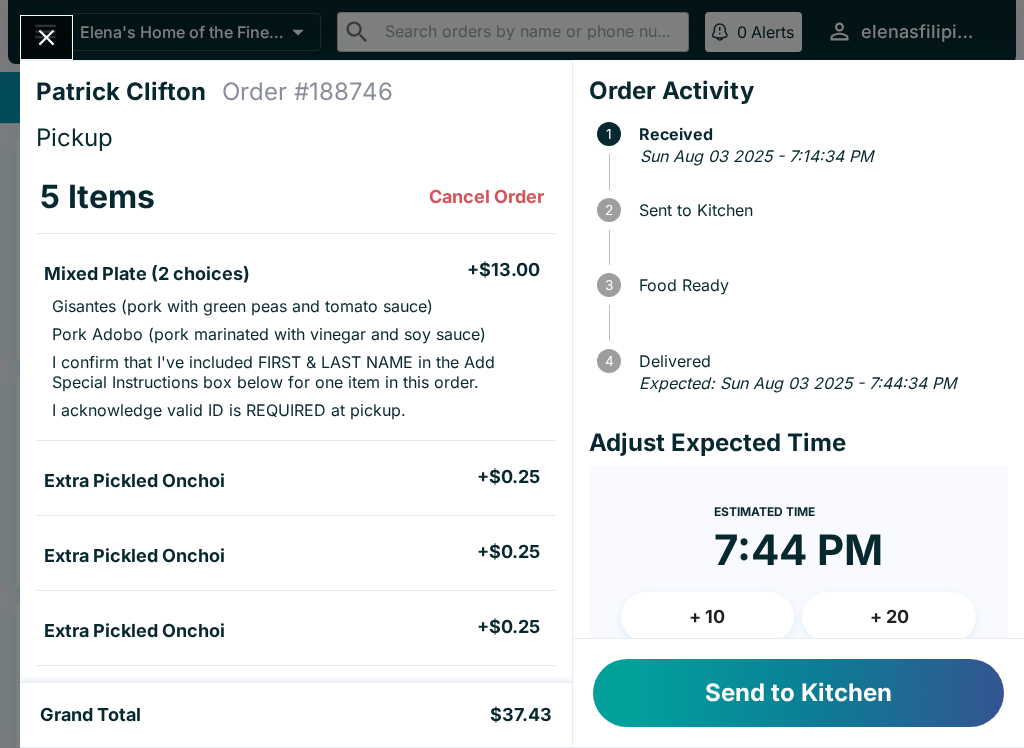click on "Send to Kitchen" at bounding box center [798, 693] 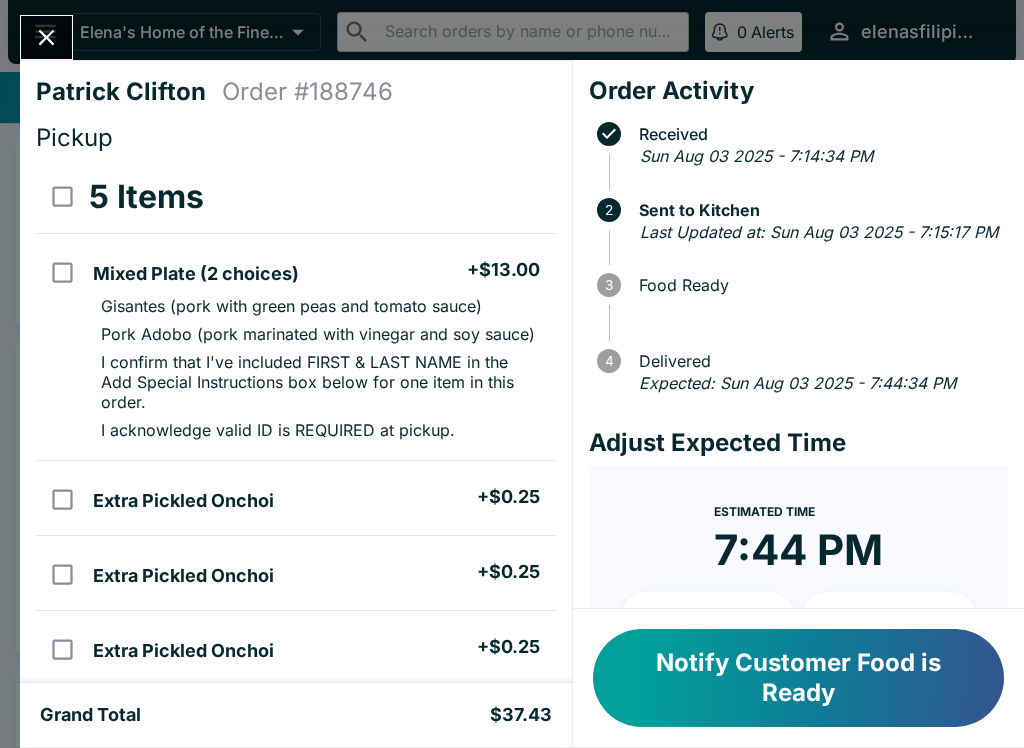 scroll, scrollTop: 0, scrollLeft: 0, axis: both 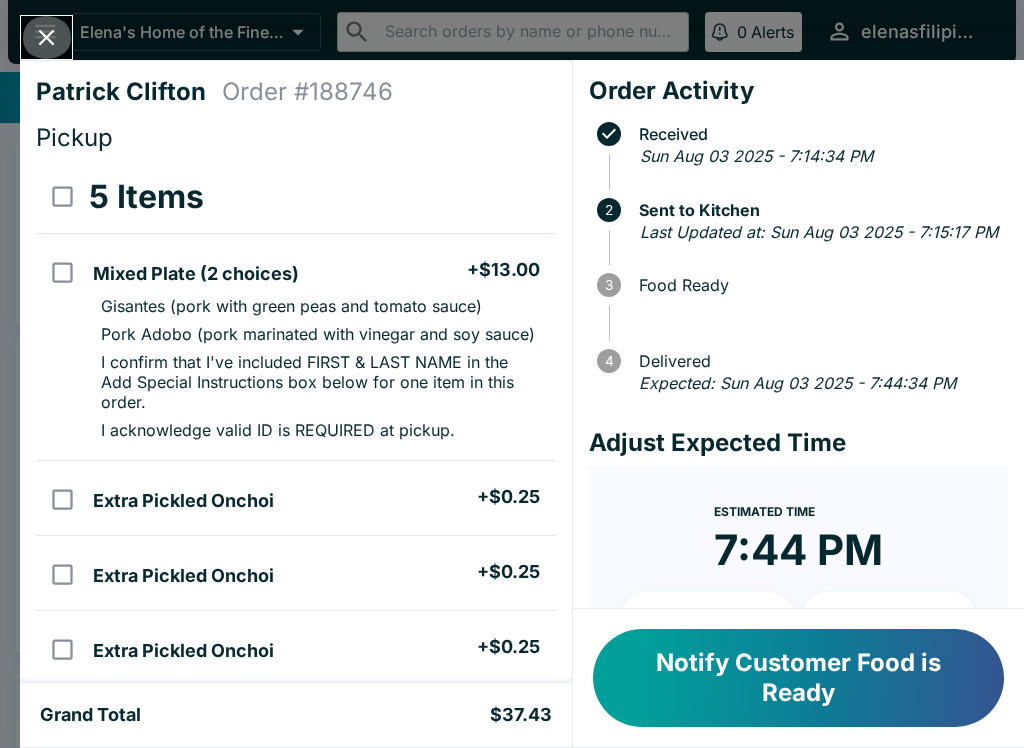 click 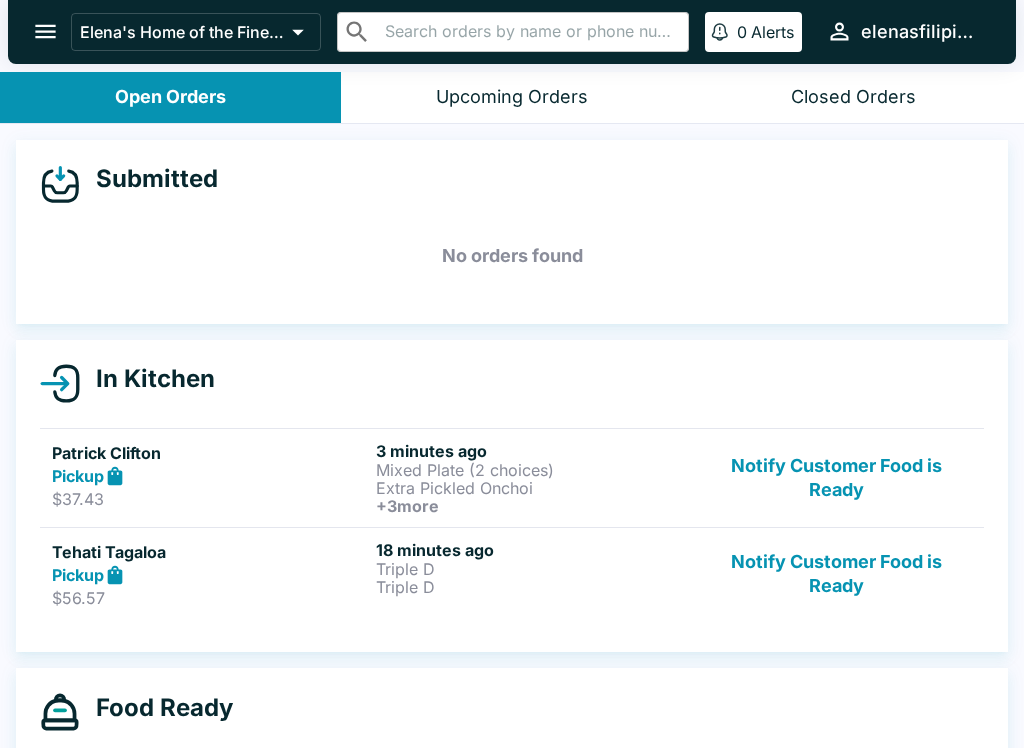 click on "Notify Customer Food is Ready" at bounding box center [836, 574] 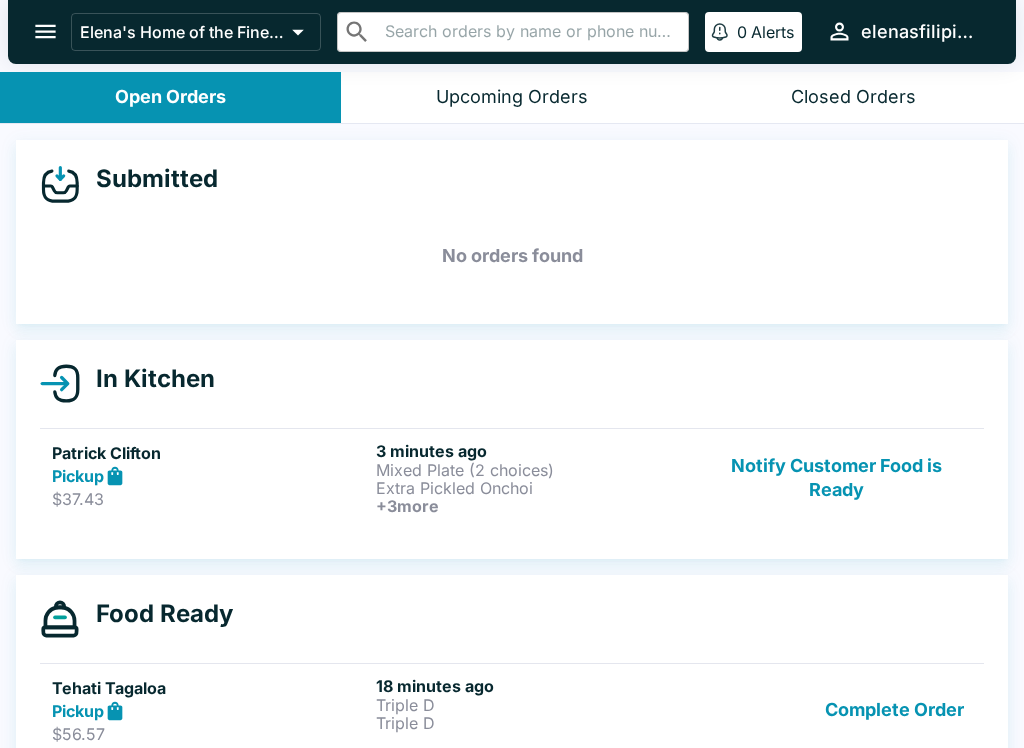 click on "Notify Customer Food is Ready" at bounding box center (836, 478) 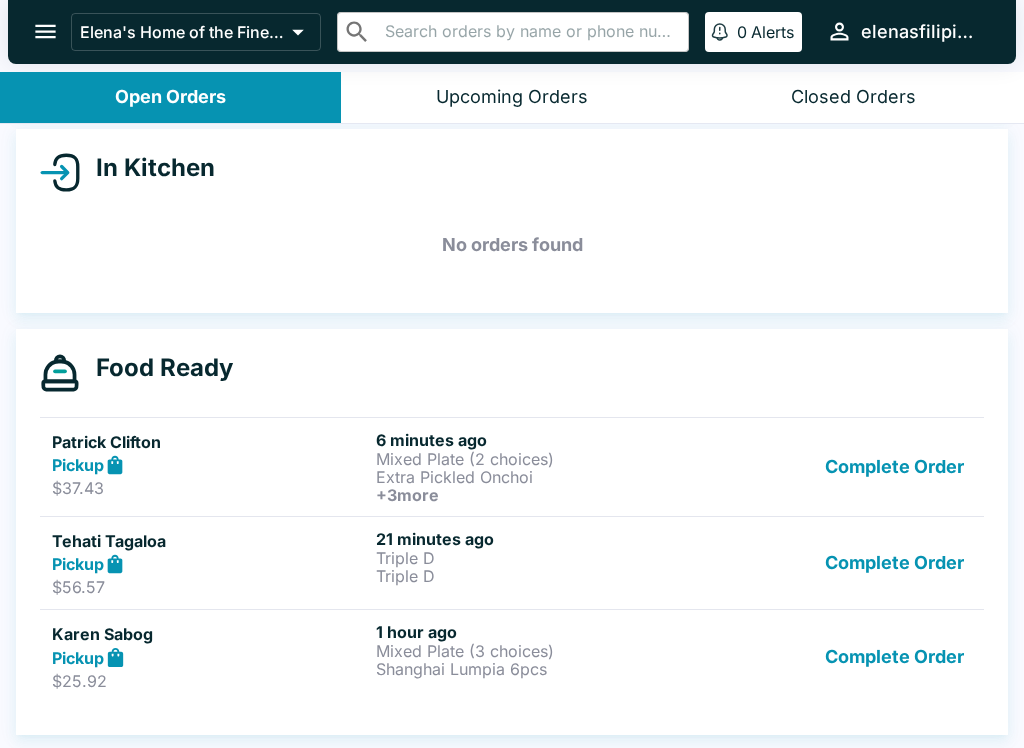 scroll, scrollTop: 211, scrollLeft: 0, axis: vertical 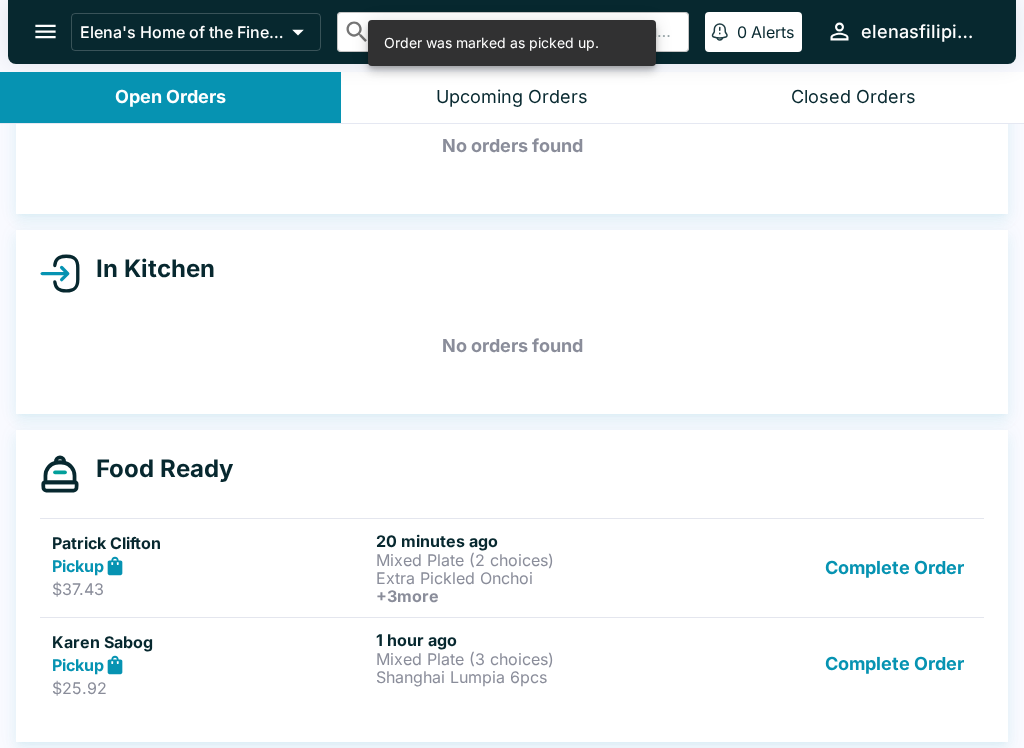click on "Complete Order" at bounding box center (894, 568) 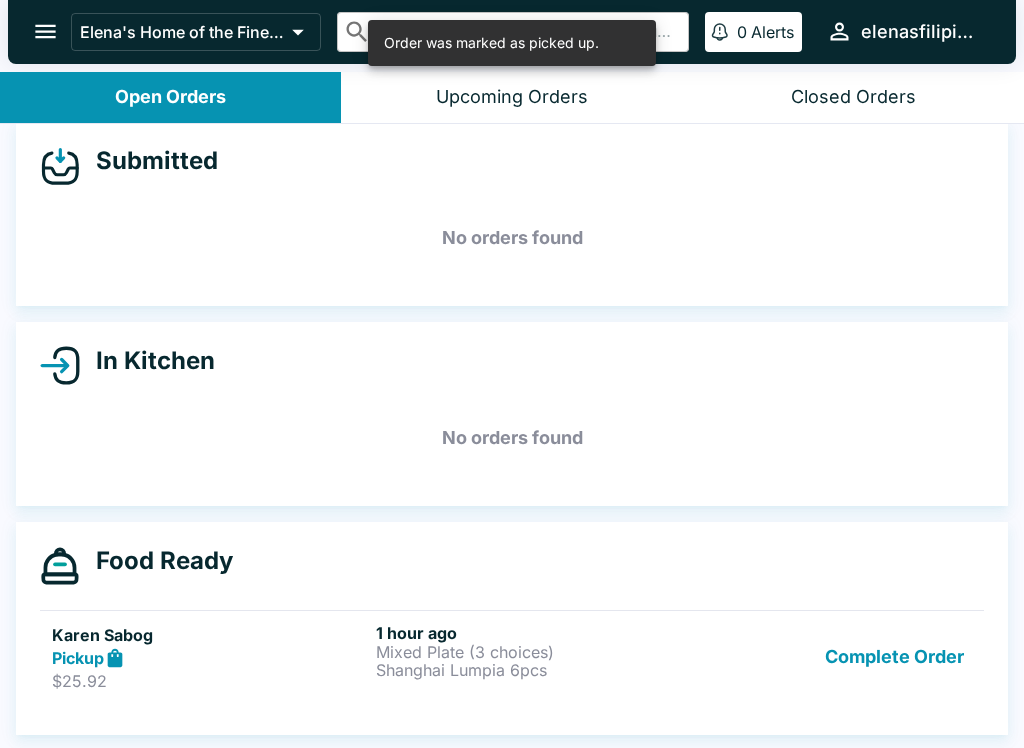 scroll, scrollTop: 18, scrollLeft: 0, axis: vertical 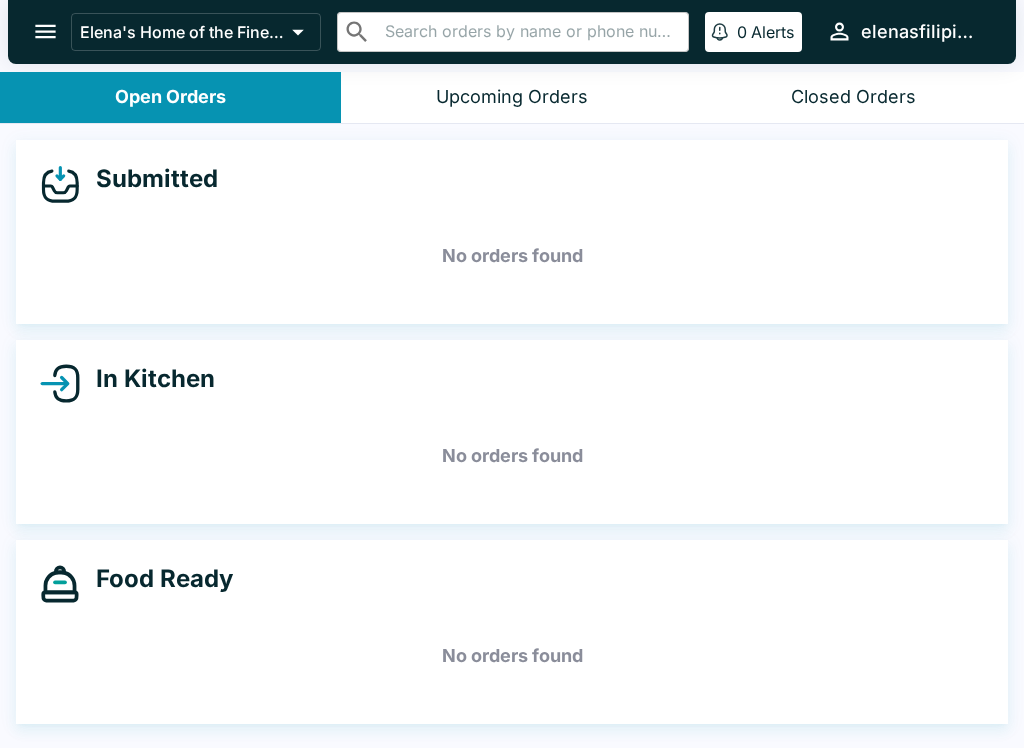 click 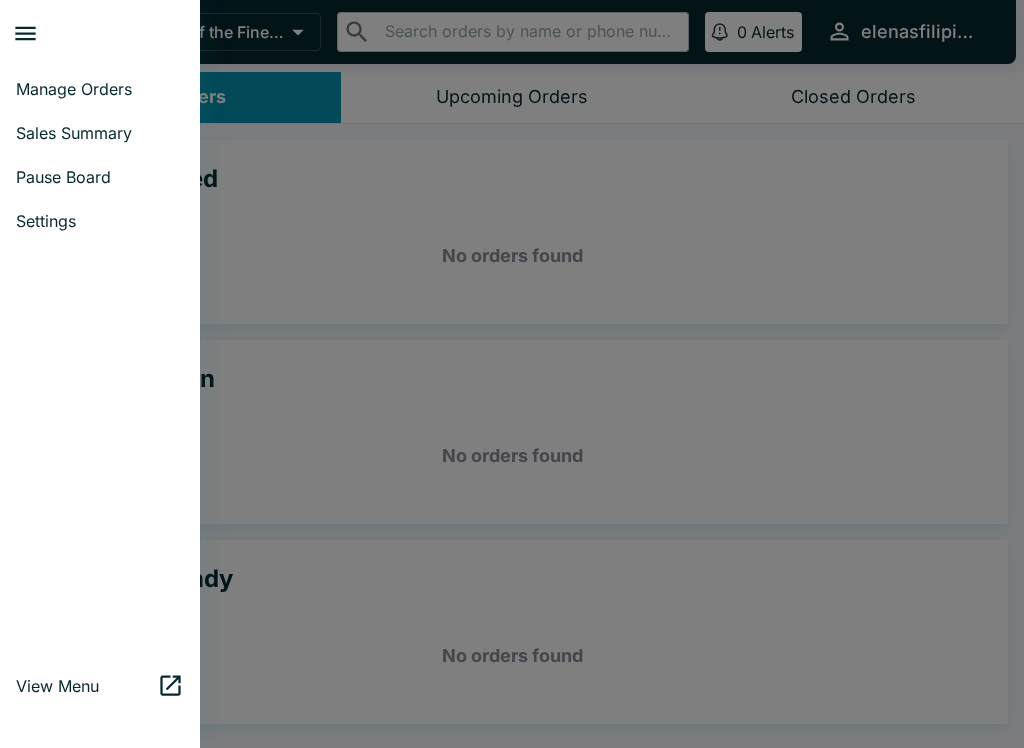 click on "Sales Summary" at bounding box center [100, 133] 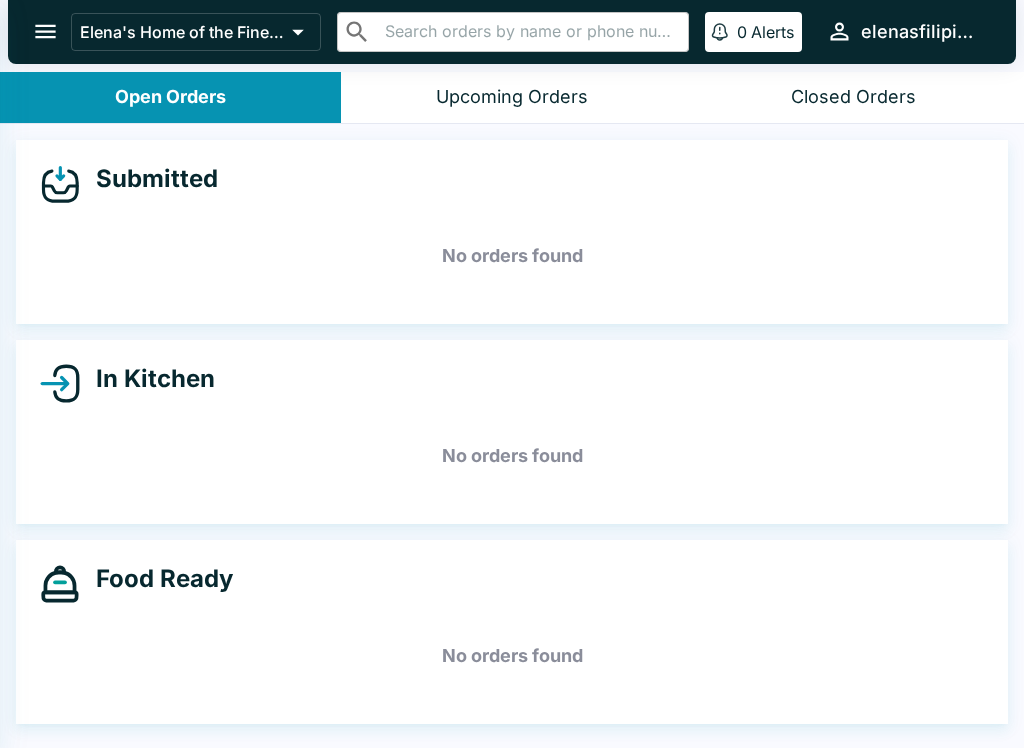 select on "03:00" 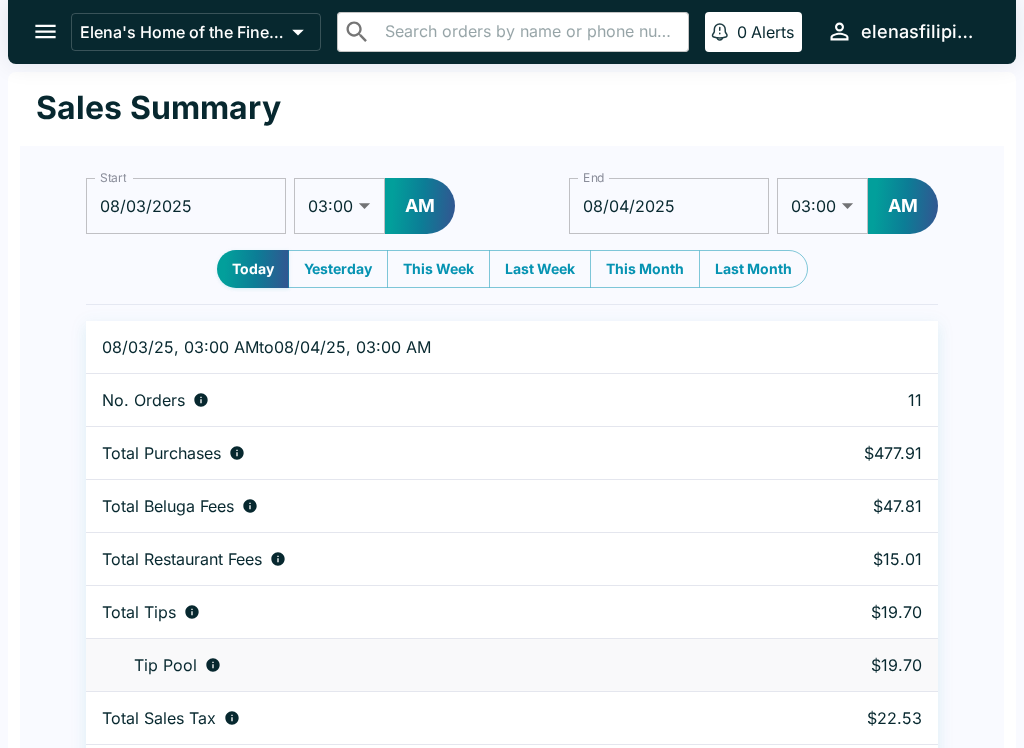click 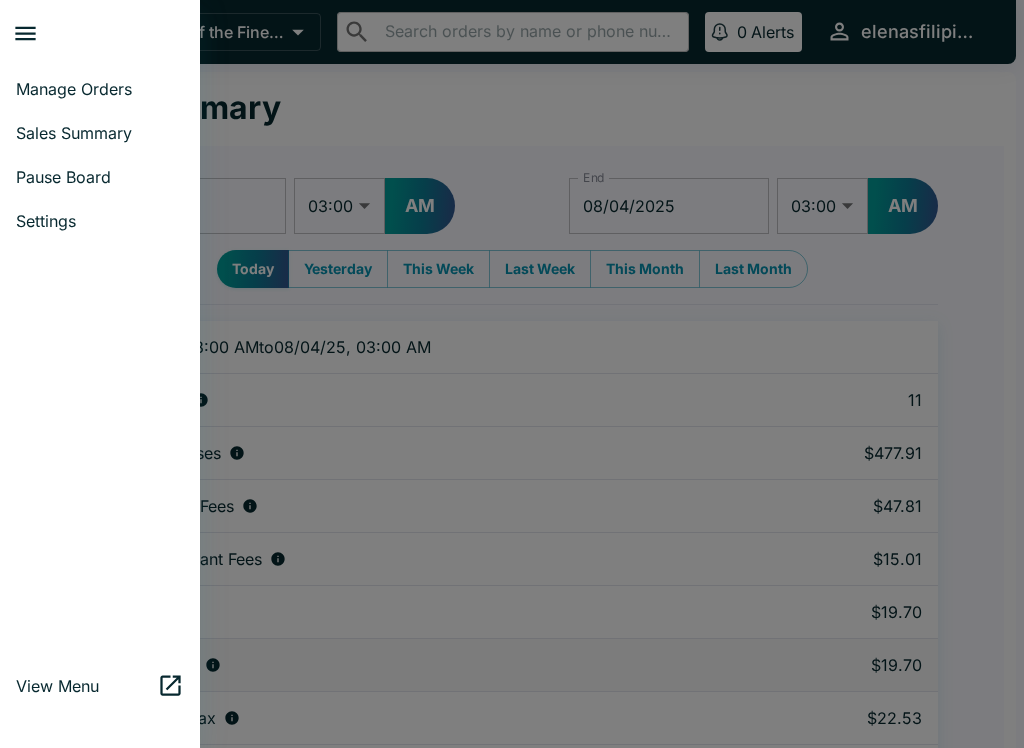 click on "Manage Orders" at bounding box center [100, 89] 